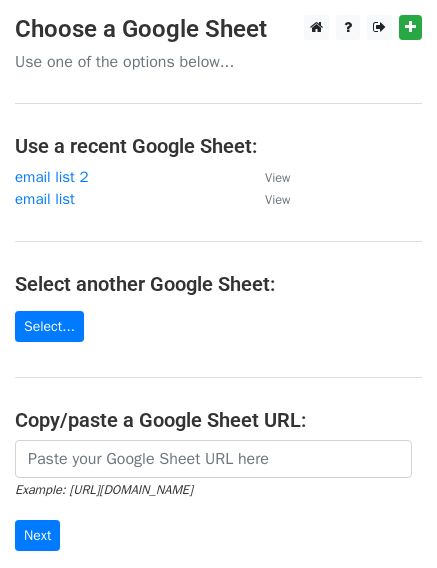 scroll, scrollTop: 0, scrollLeft: 0, axis: both 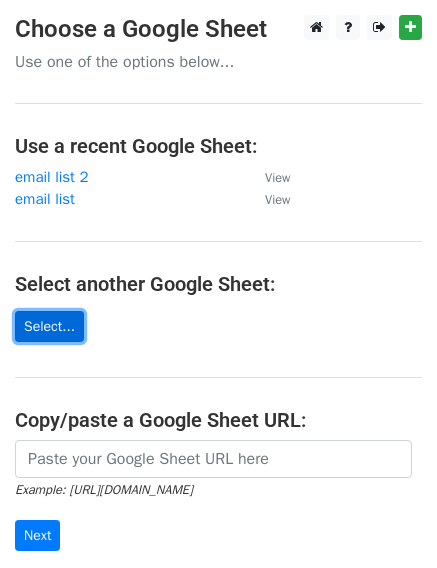 click on "Select..." at bounding box center (49, 326) 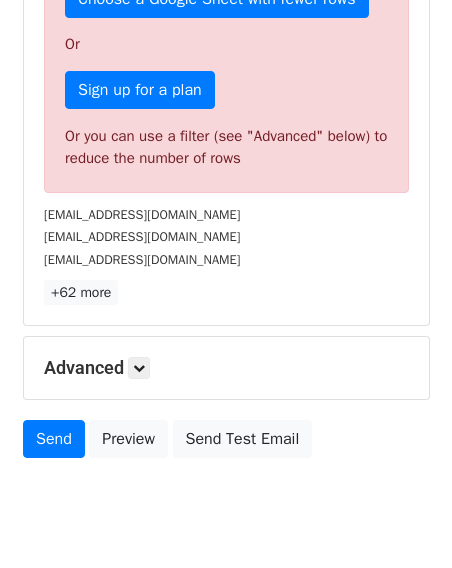 scroll, scrollTop: 542, scrollLeft: 0, axis: vertical 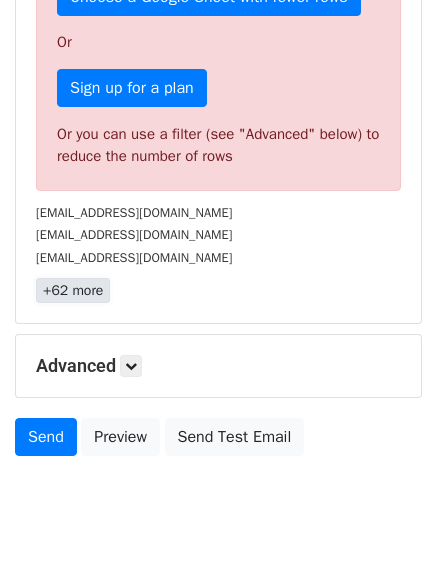 click on "+62 more" at bounding box center (73, 290) 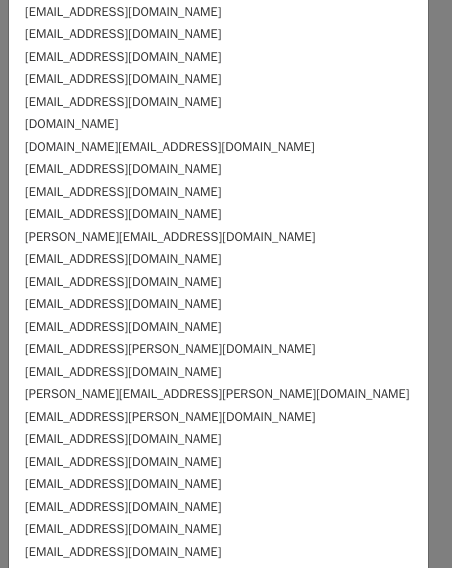 scroll, scrollTop: 0, scrollLeft: 0, axis: both 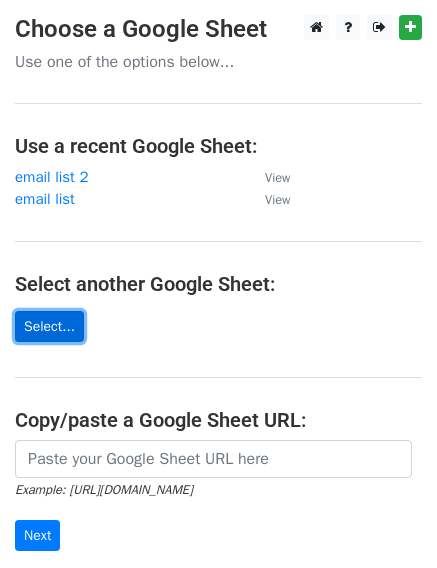 click on "Select..." at bounding box center (49, 326) 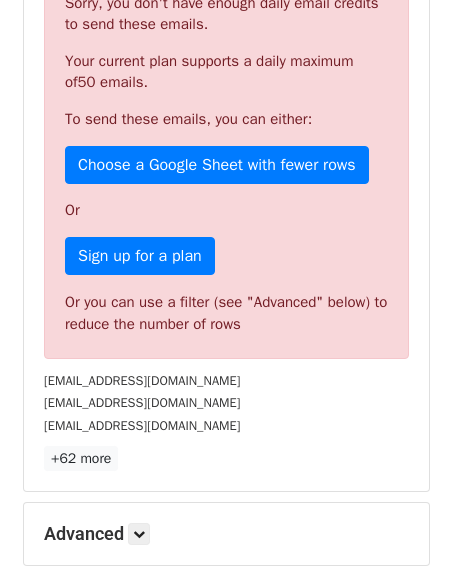 scroll, scrollTop: 375, scrollLeft: 0, axis: vertical 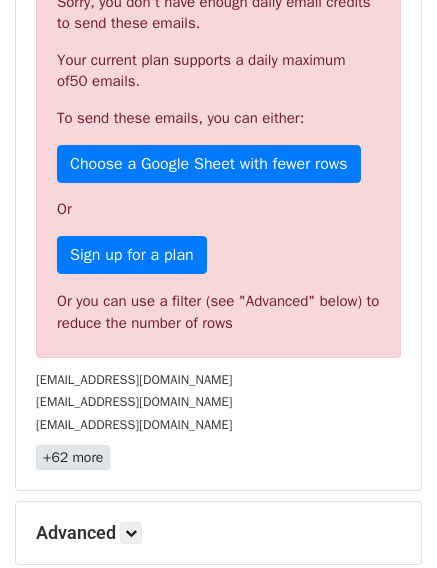 click on "+62 more" at bounding box center [73, 457] 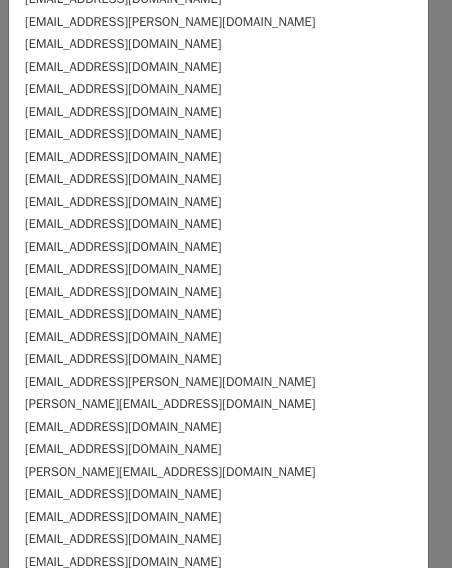 scroll, scrollTop: 1076, scrollLeft: 0, axis: vertical 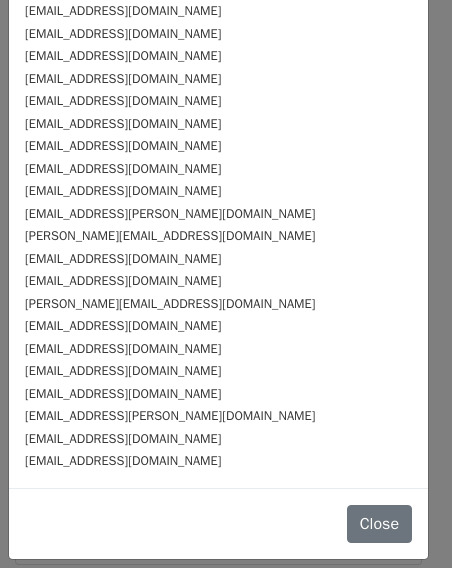 click on "umershahid9@gmail.com" at bounding box center [218, 460] 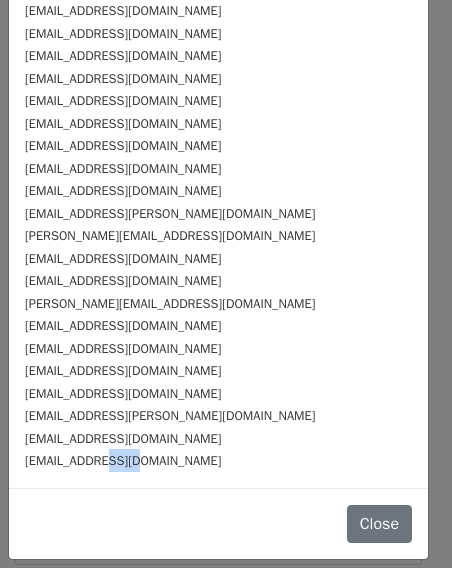 click on "umershahid9@gmail.com" at bounding box center [123, 461] 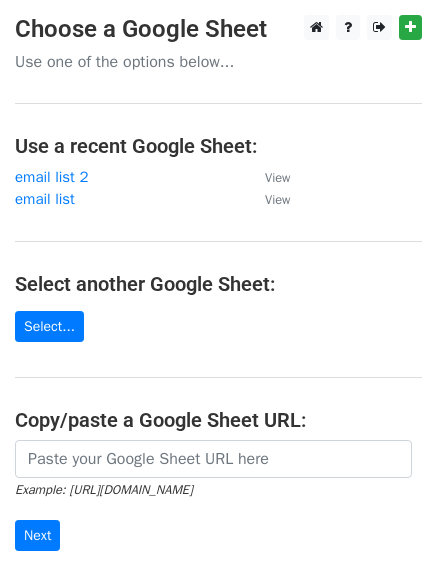 scroll, scrollTop: 0, scrollLeft: 0, axis: both 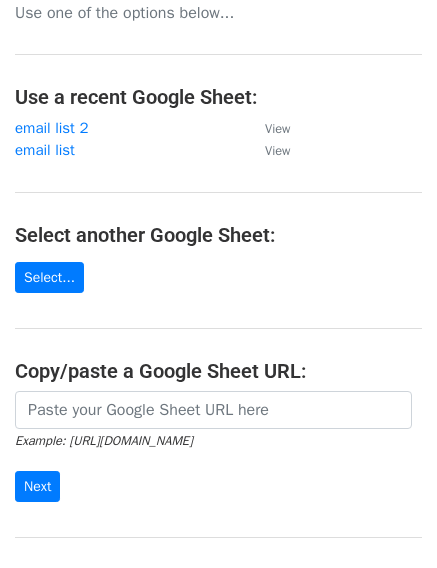 click on "email list 2" at bounding box center [130, 128] 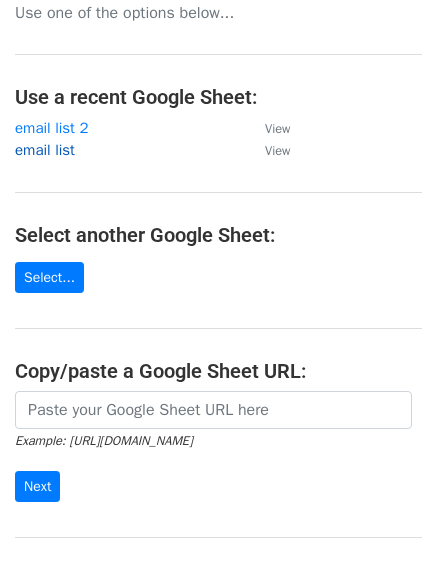 click on "email list" at bounding box center (45, 150) 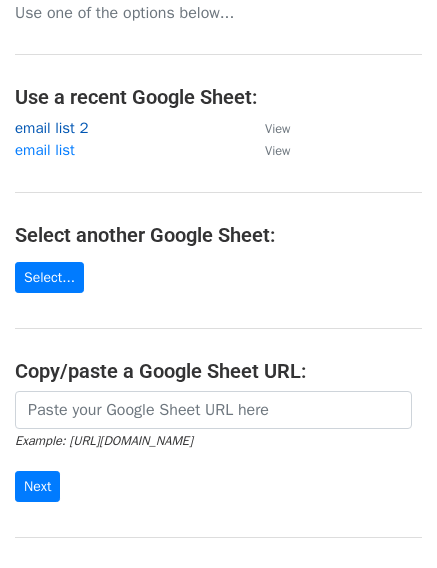 click on "email list 2" at bounding box center [51, 128] 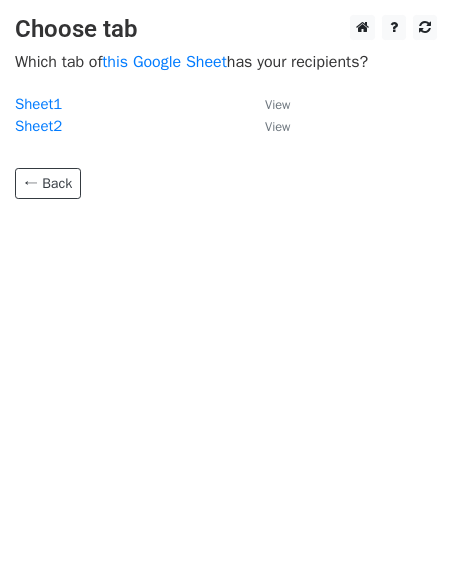 scroll, scrollTop: 0, scrollLeft: 0, axis: both 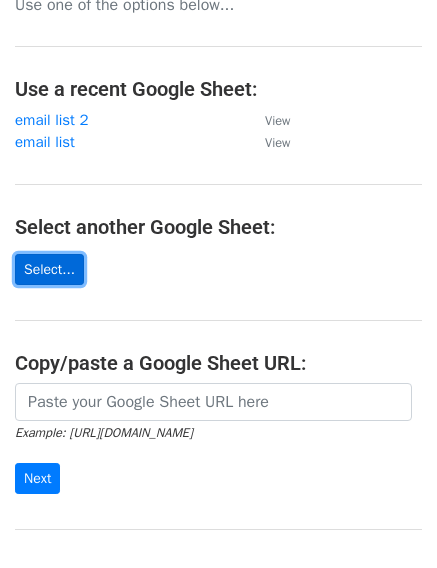 click on "Select..." at bounding box center [49, 269] 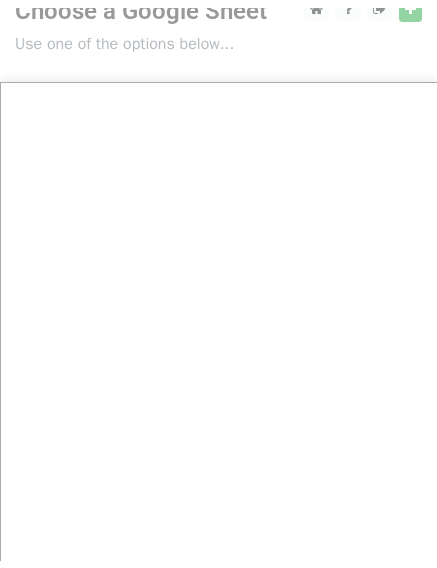 scroll, scrollTop: 18, scrollLeft: 0, axis: vertical 